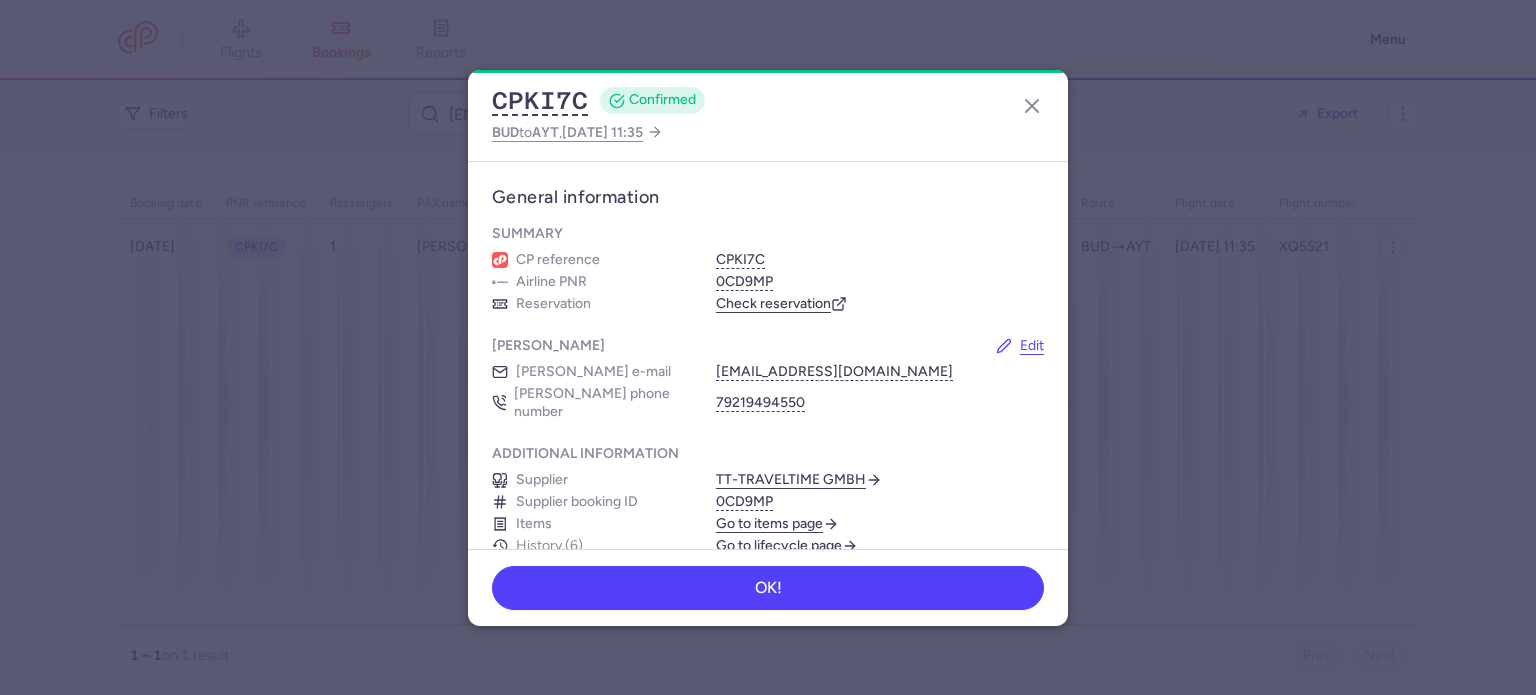scroll, scrollTop: 0, scrollLeft: 0, axis: both 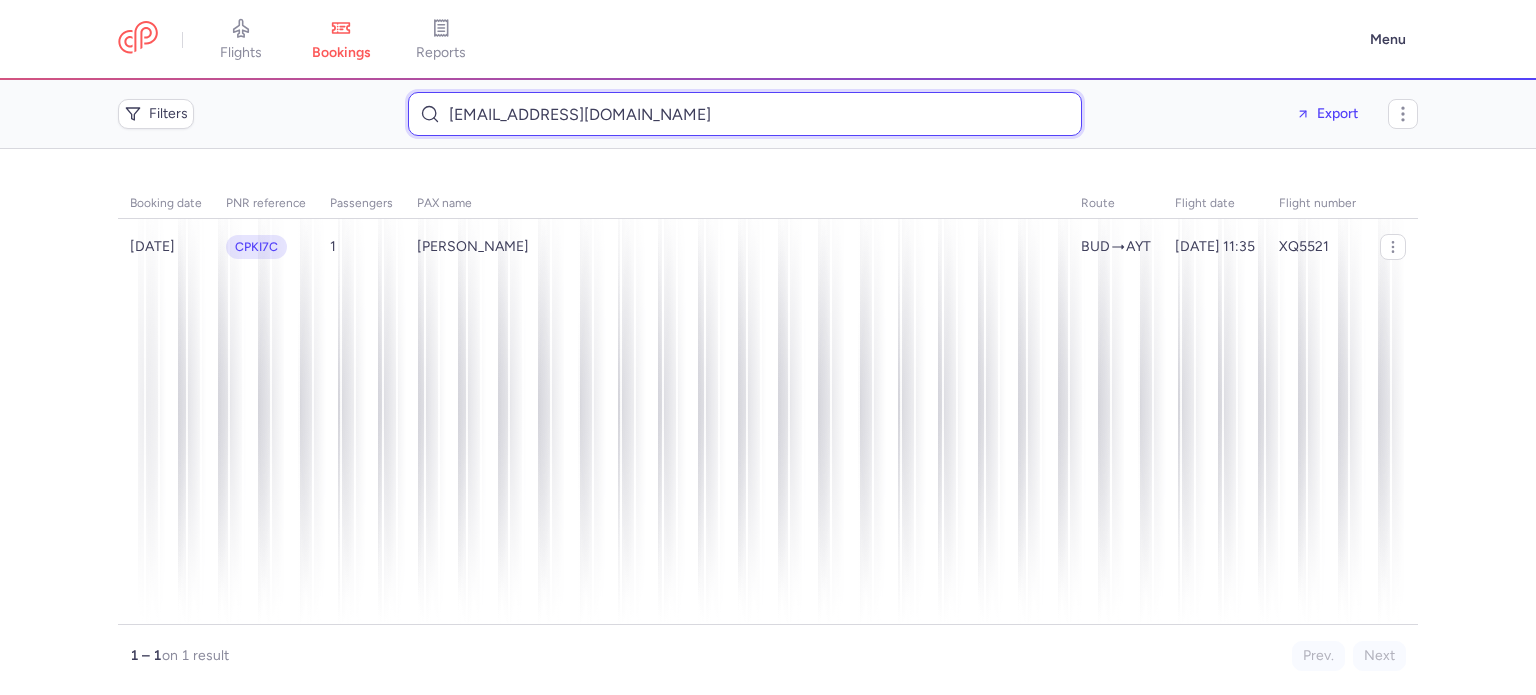 click on "alimova1979@yandex.ru" at bounding box center (745, 114) 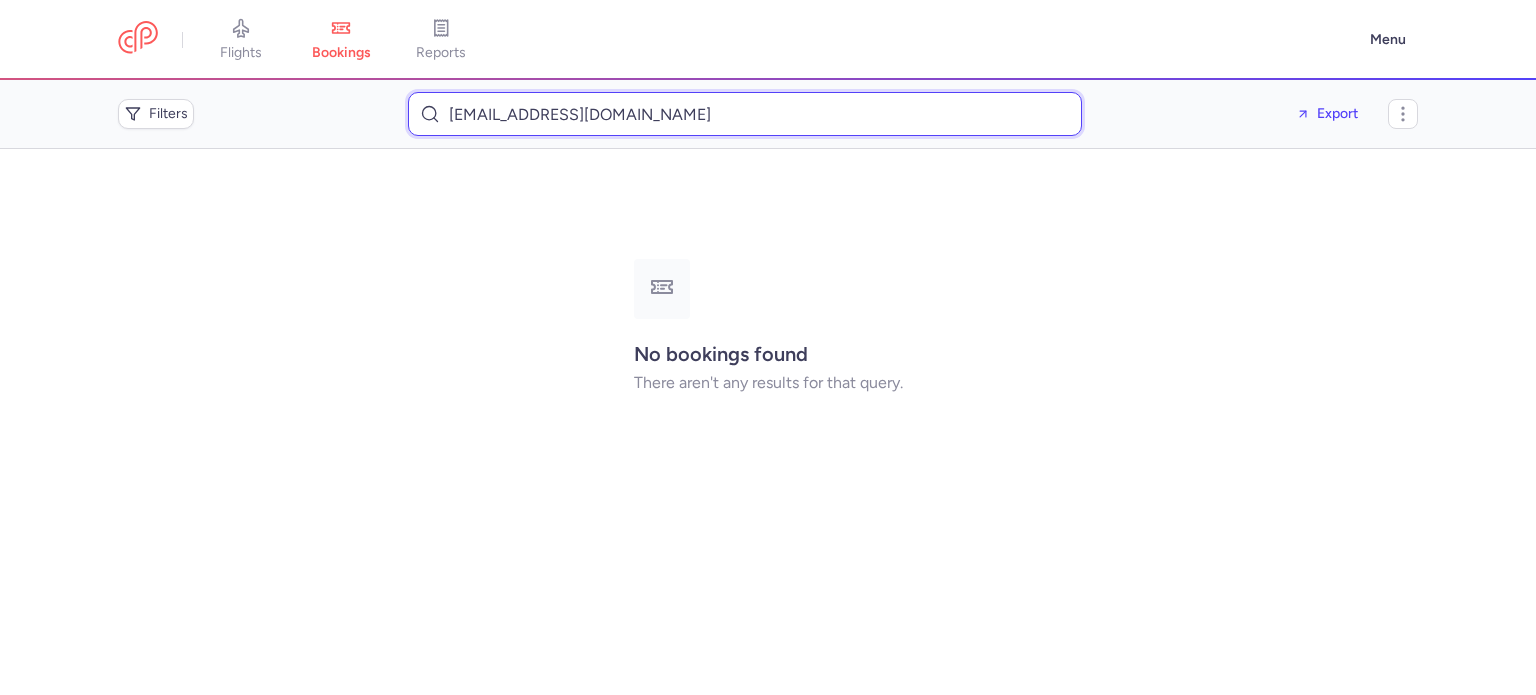 click on "jcallihoo2009@gmail.com" at bounding box center [745, 114] 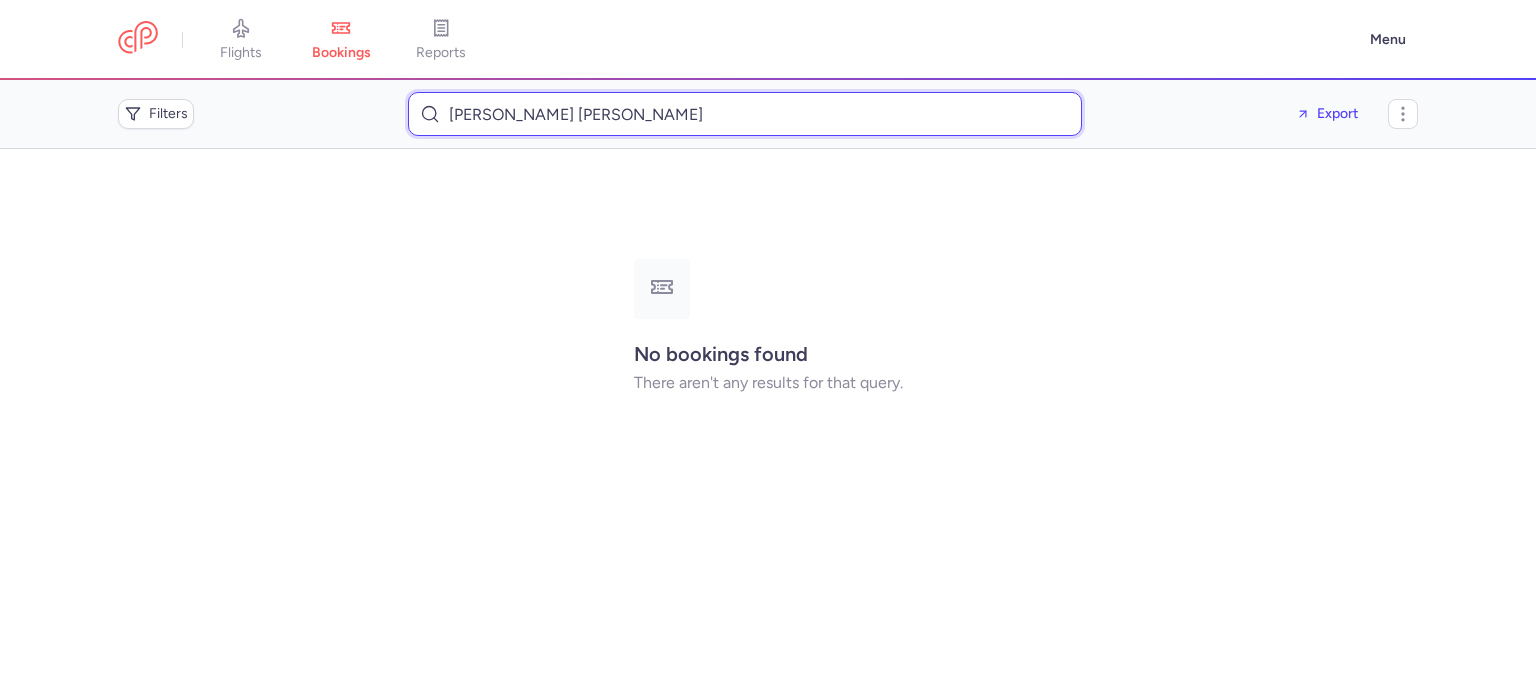 click on "Najoua Younes Vv Bouslama" at bounding box center [745, 114] 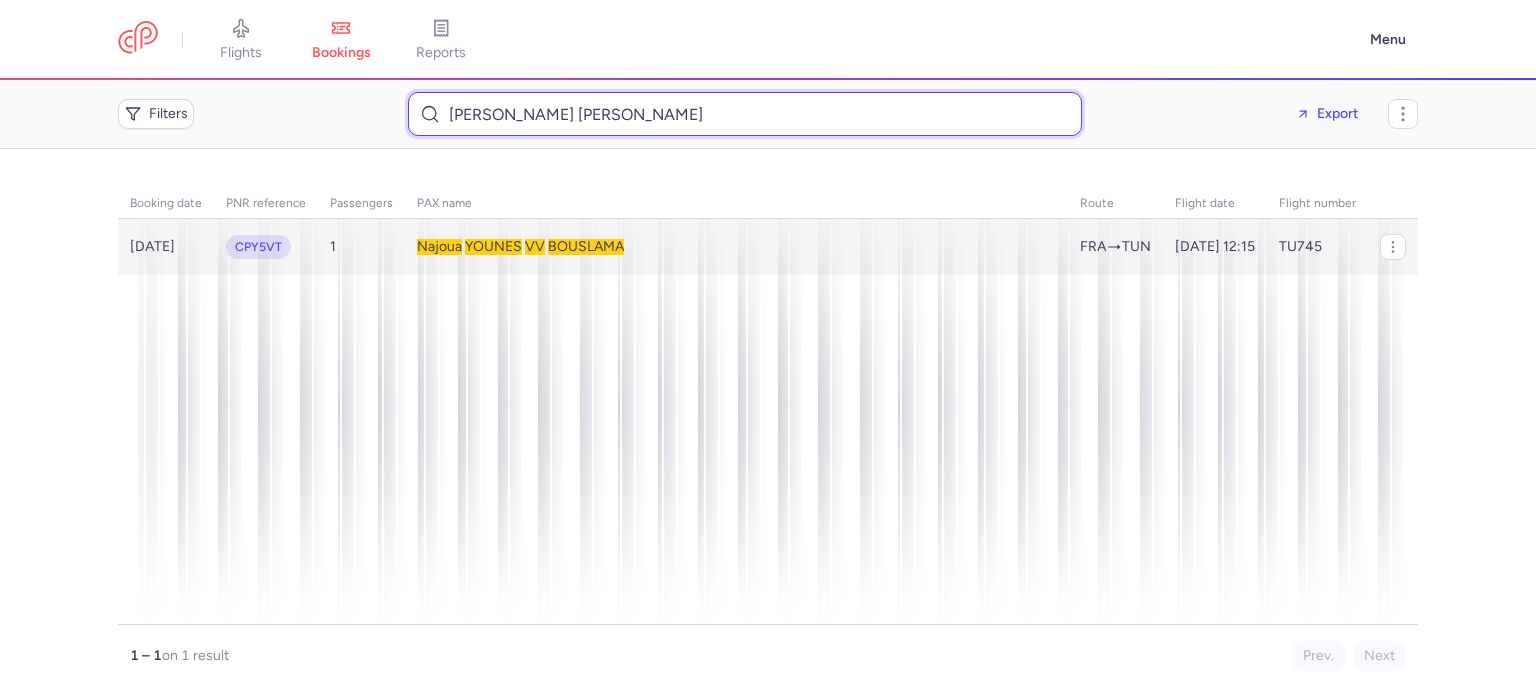 type on "Najoua Younes Vv Bouslama" 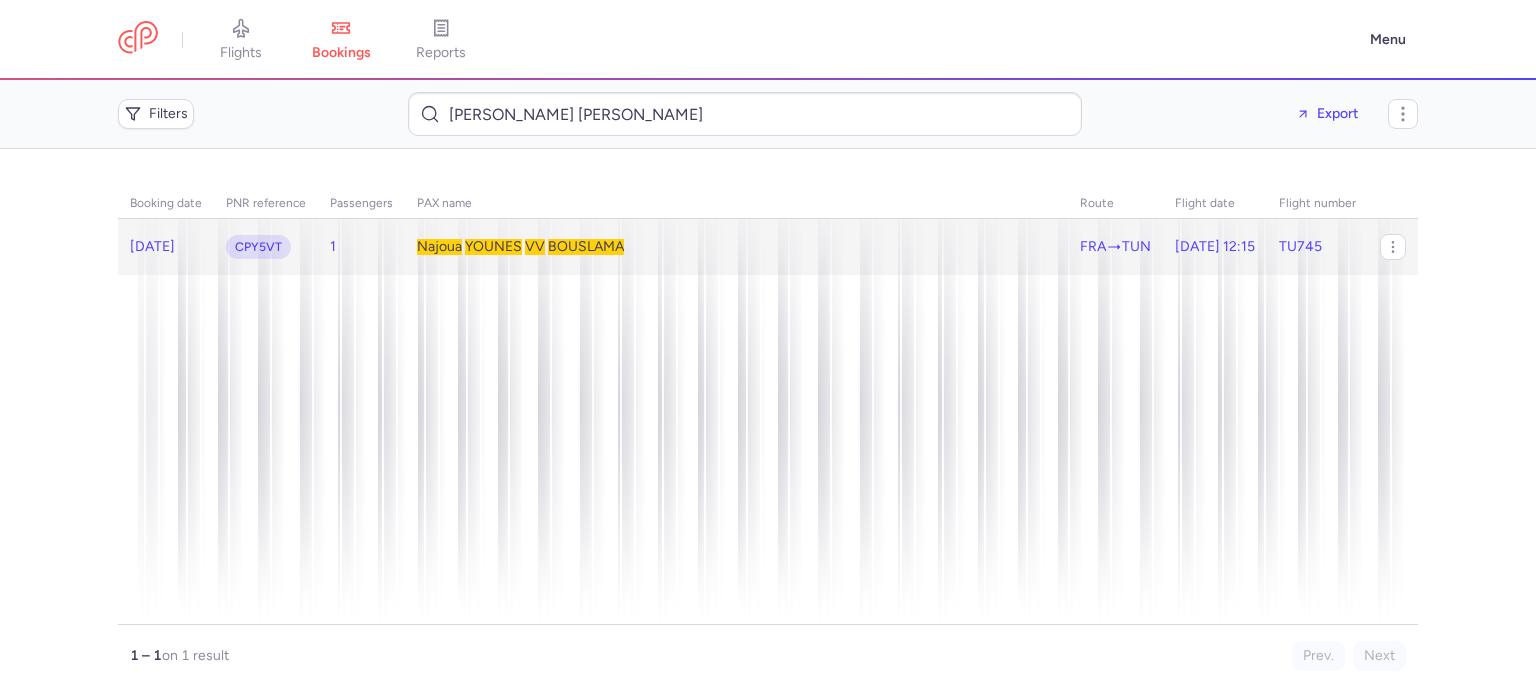 click on "1" 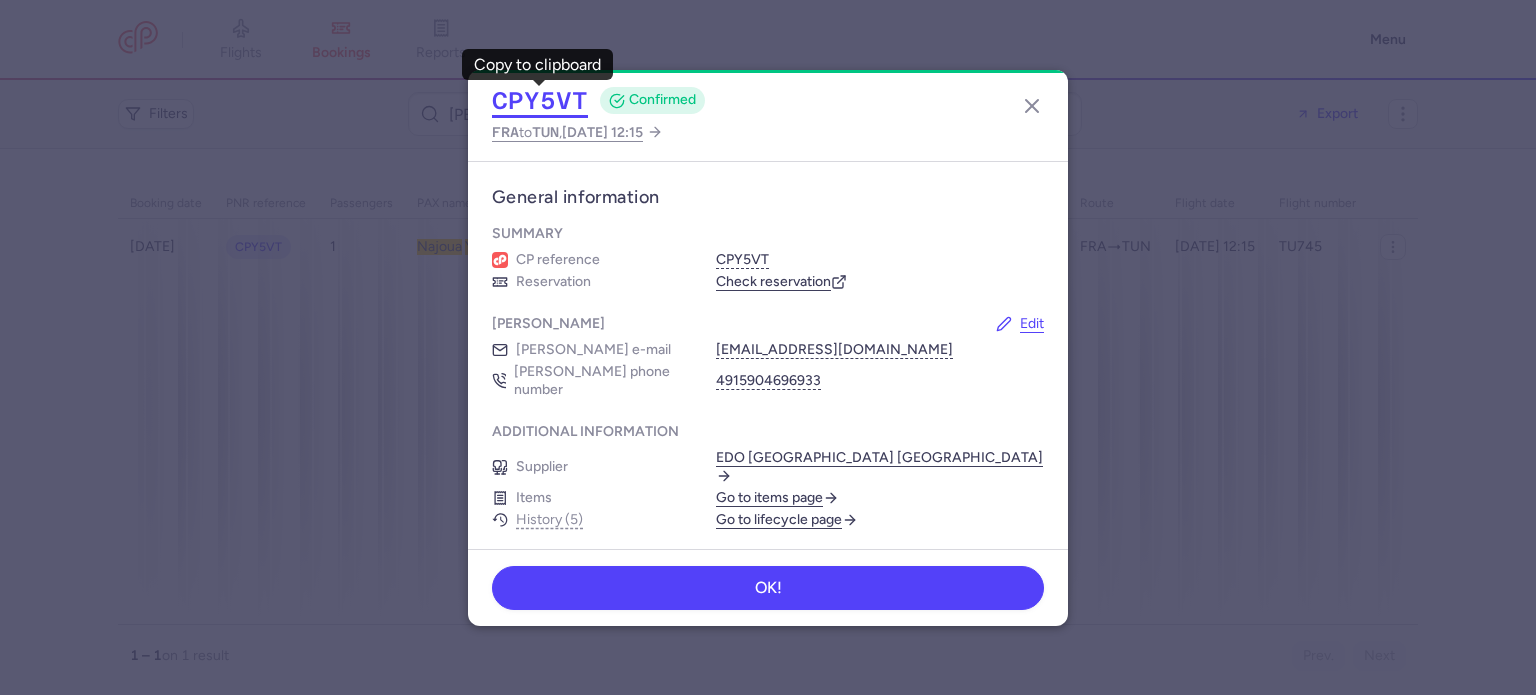 click on "CPY5VT" 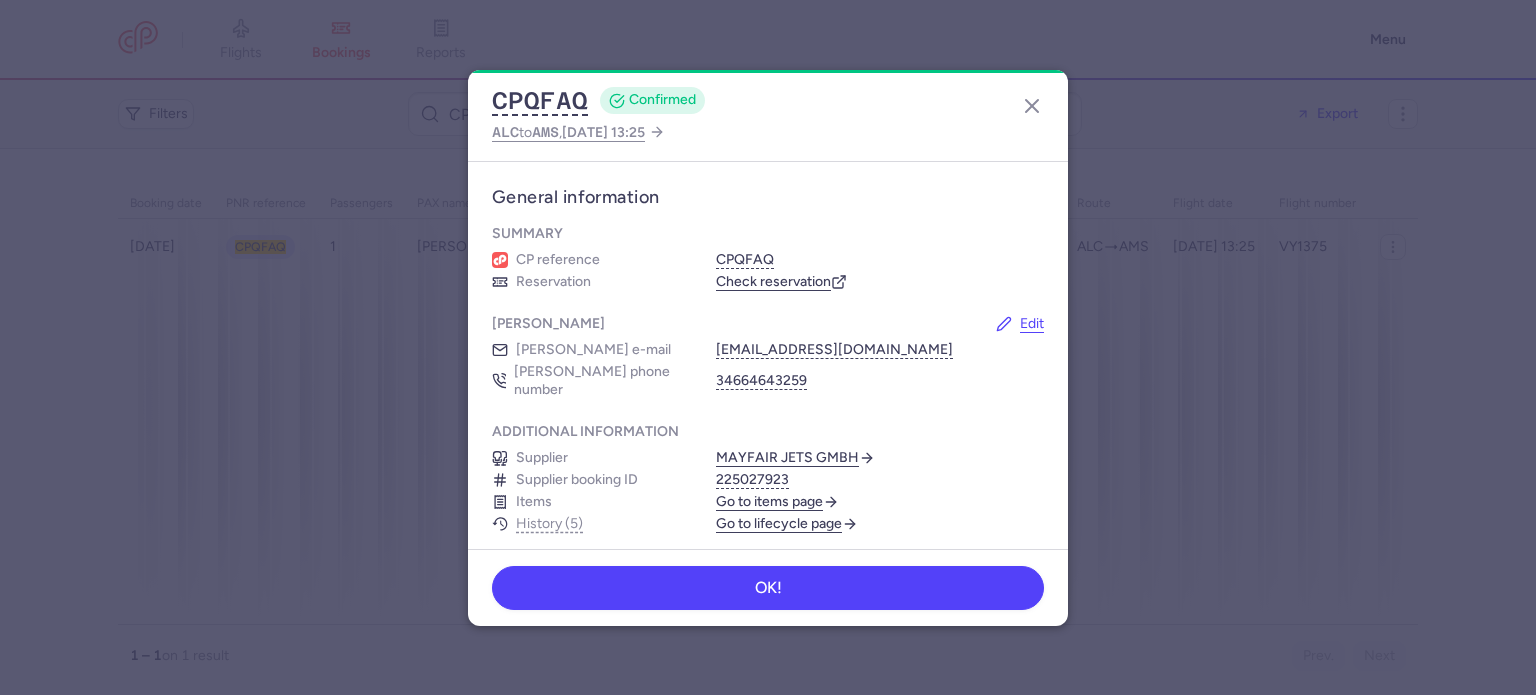 scroll, scrollTop: 0, scrollLeft: 0, axis: both 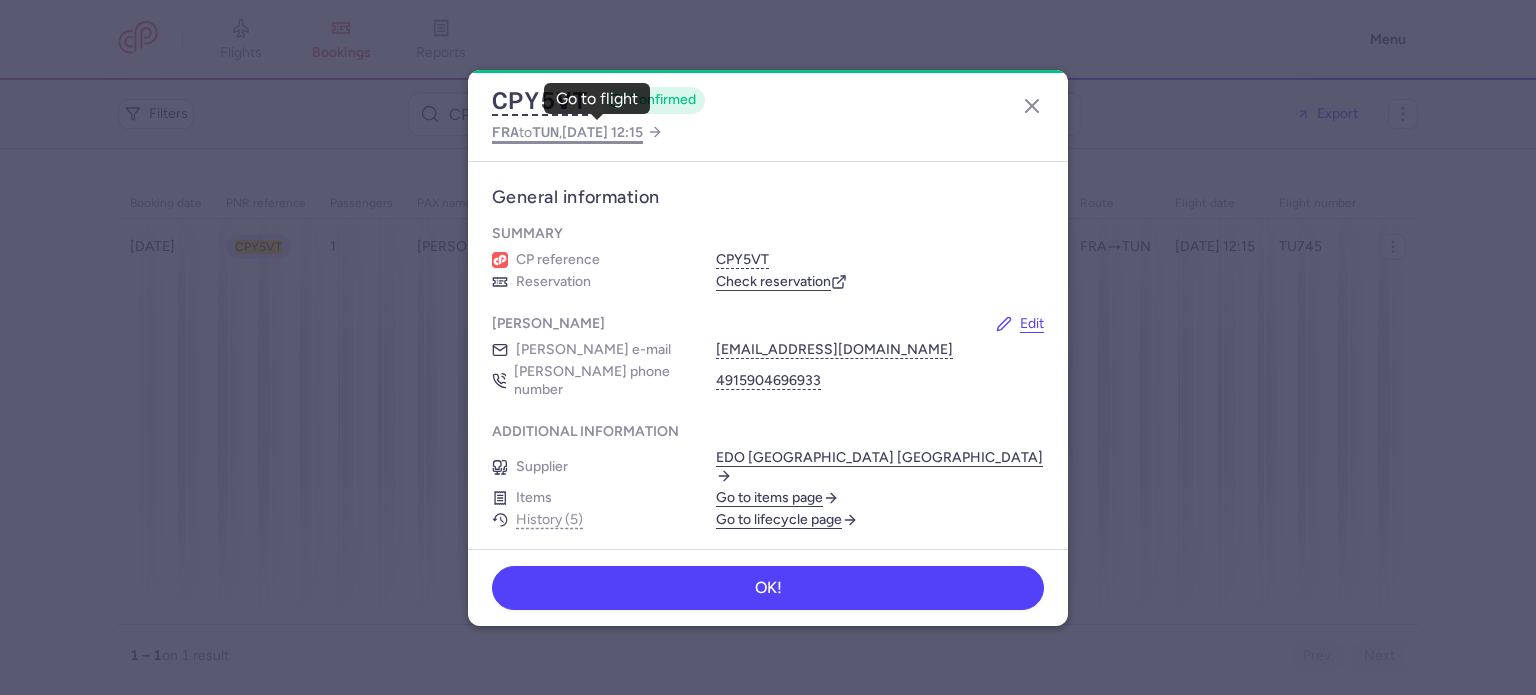click on "2025 Jul 11, 12:15" at bounding box center [602, 132] 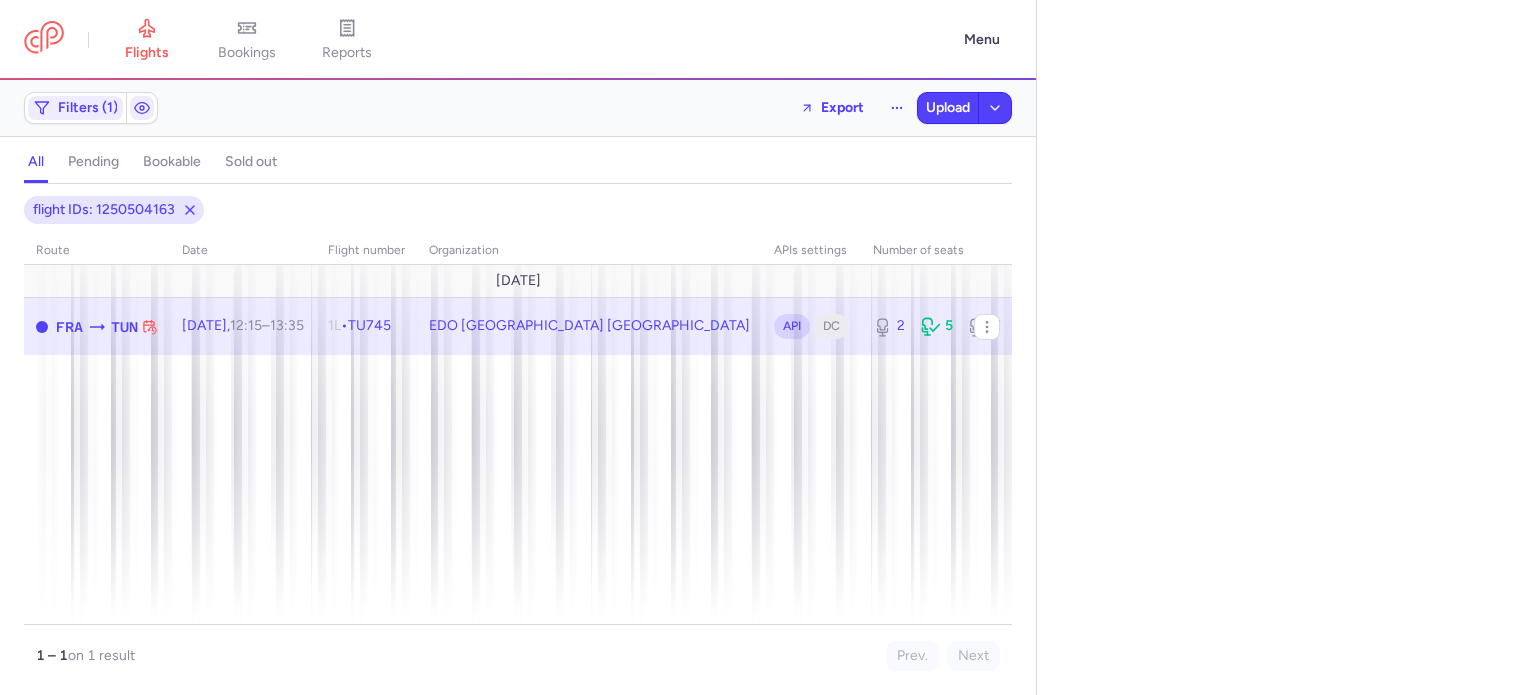 select on "hours" 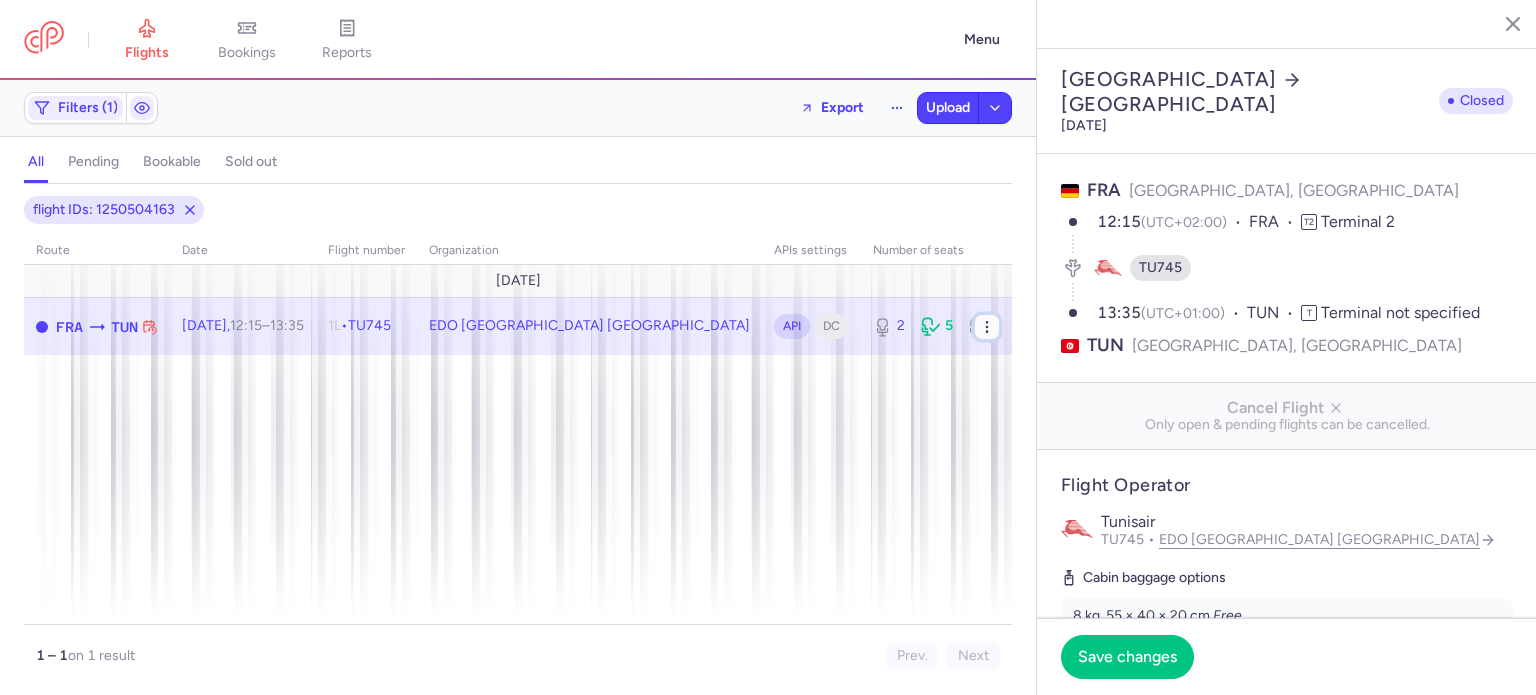 click 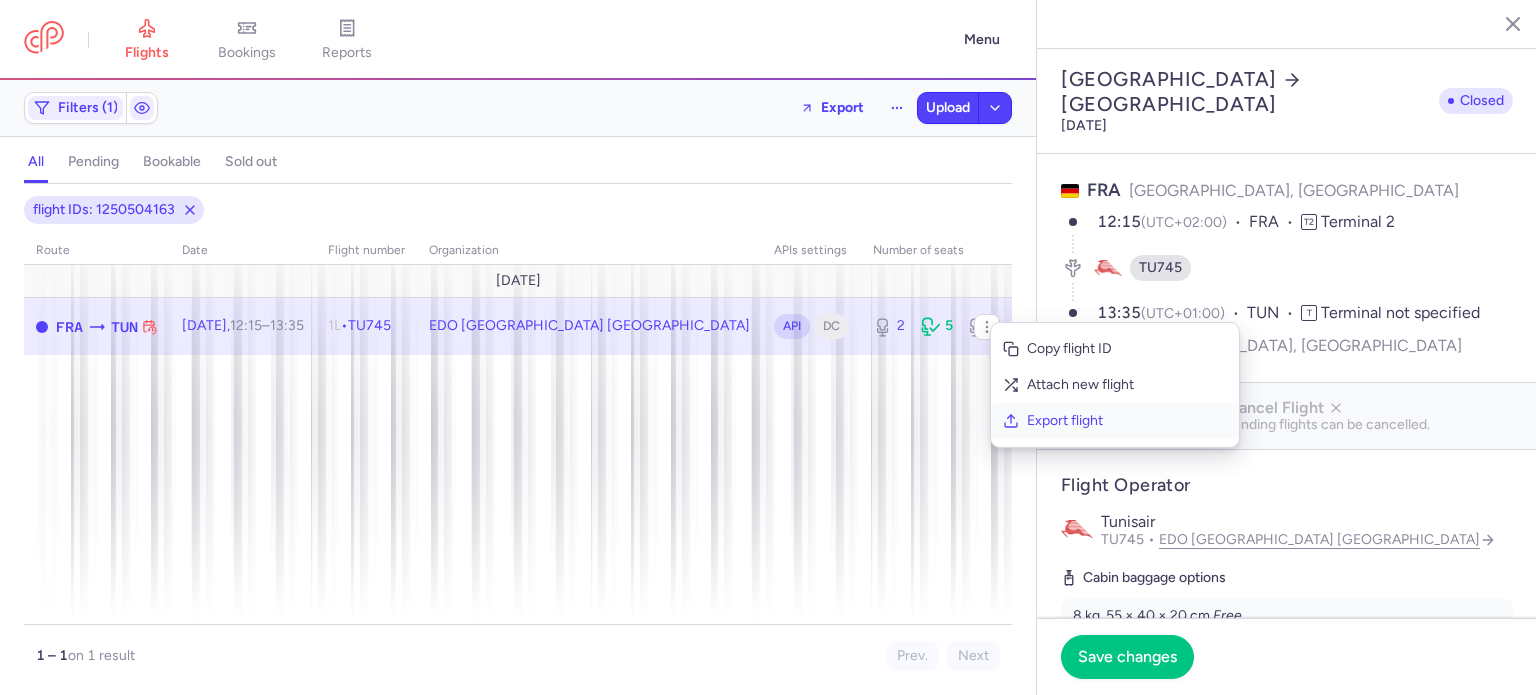click on "Export flight" at bounding box center [1127, 421] 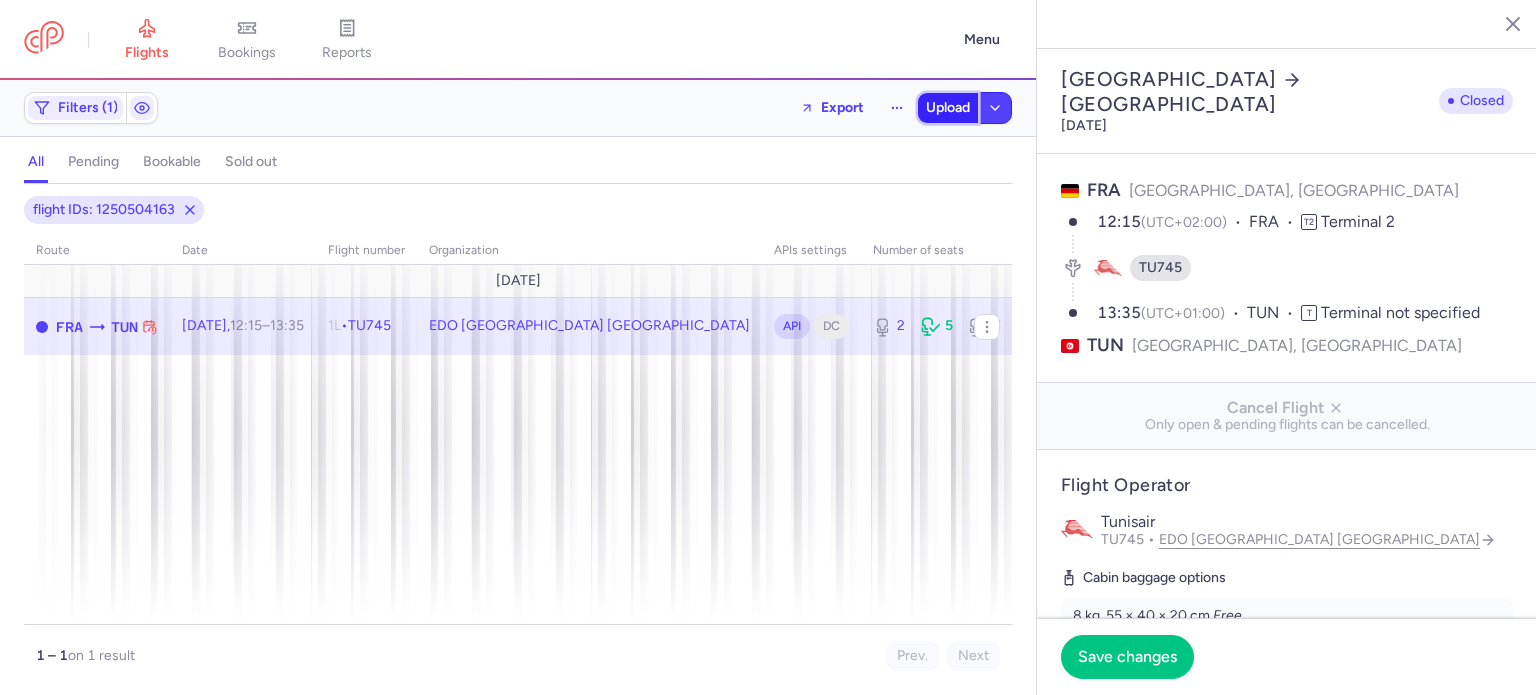 click on "Upload" at bounding box center [948, 108] 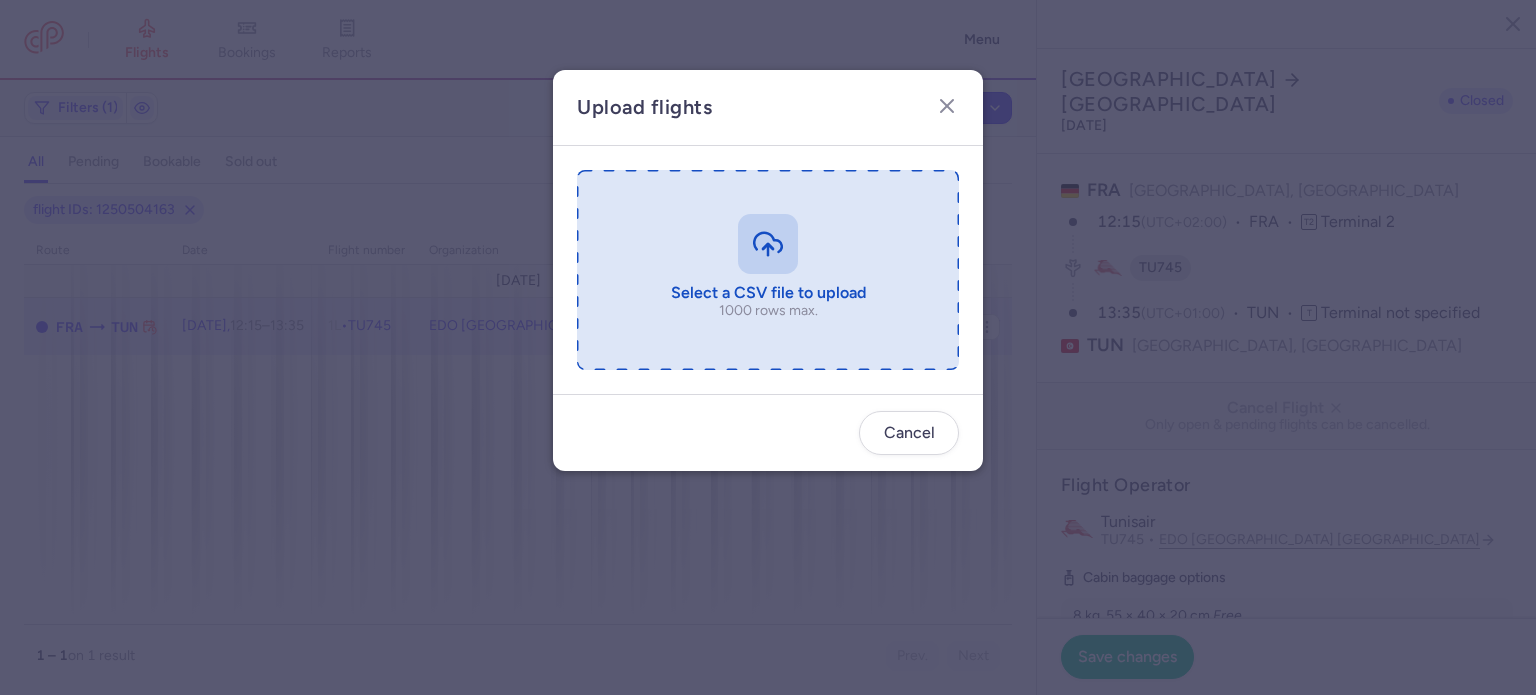 click at bounding box center (768, 270) 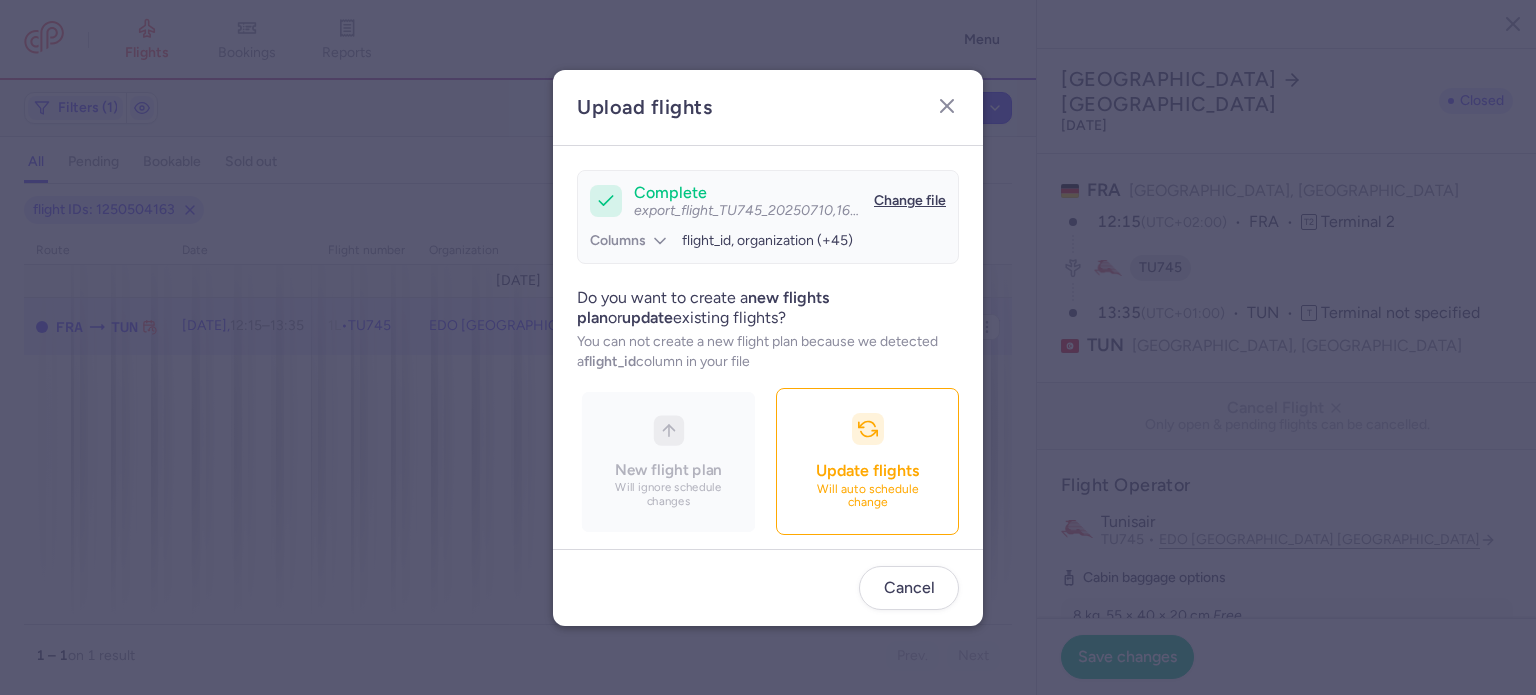 scroll, scrollTop: 172, scrollLeft: 0, axis: vertical 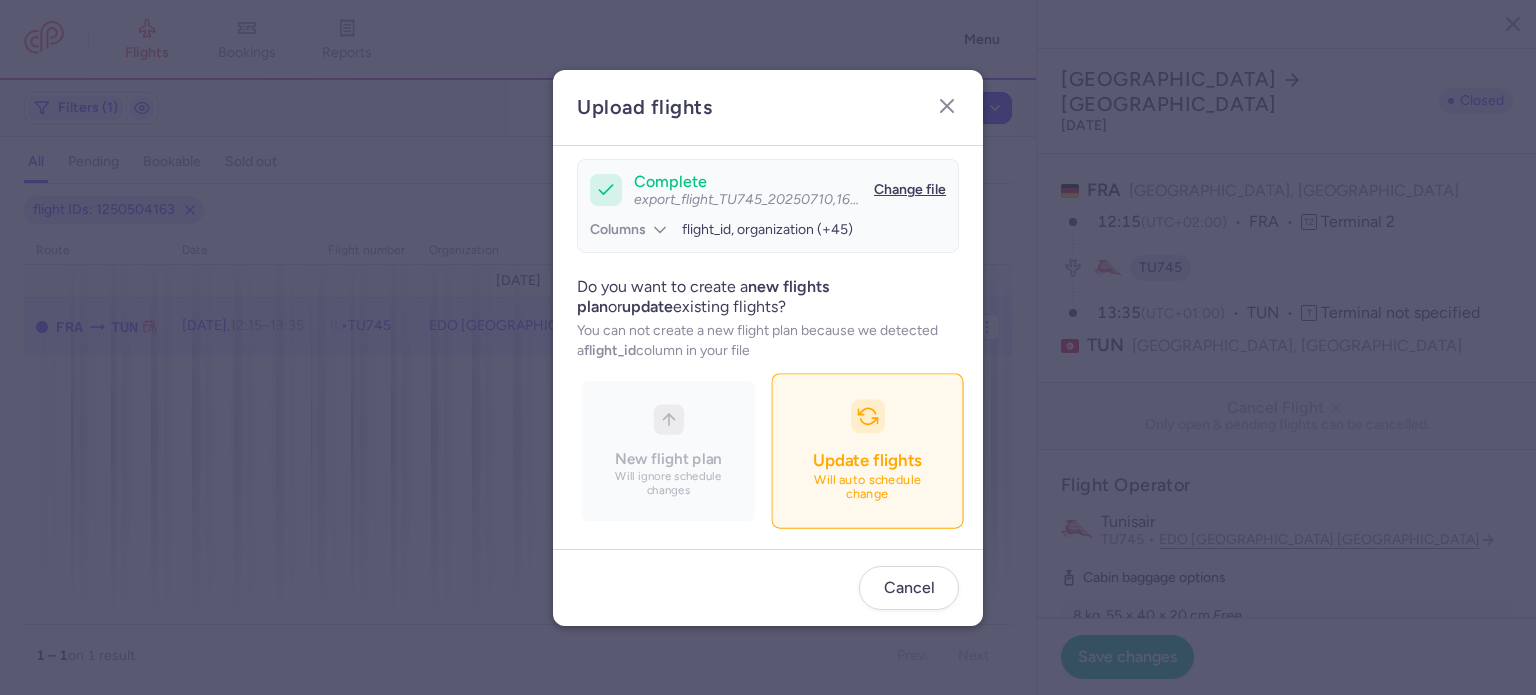 click 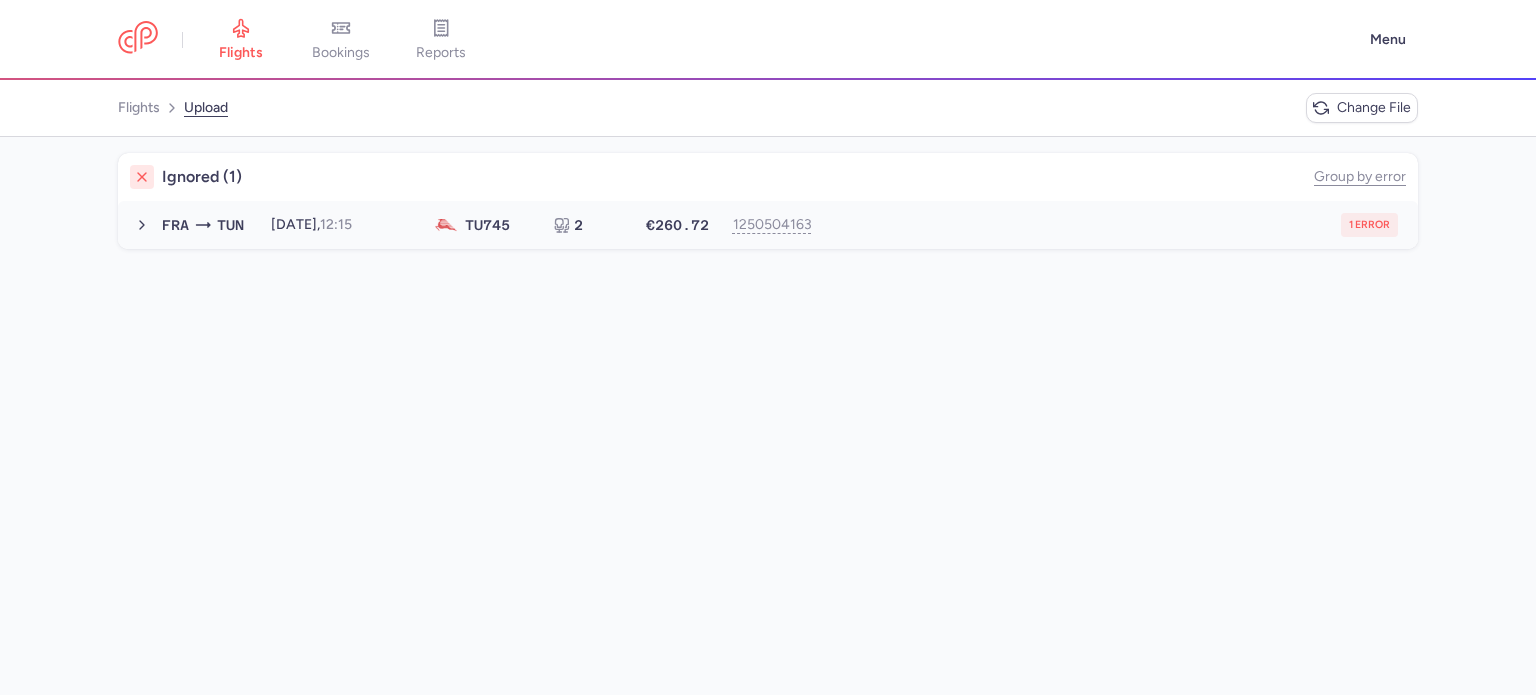 click on "1 error" at bounding box center (1112, 225) 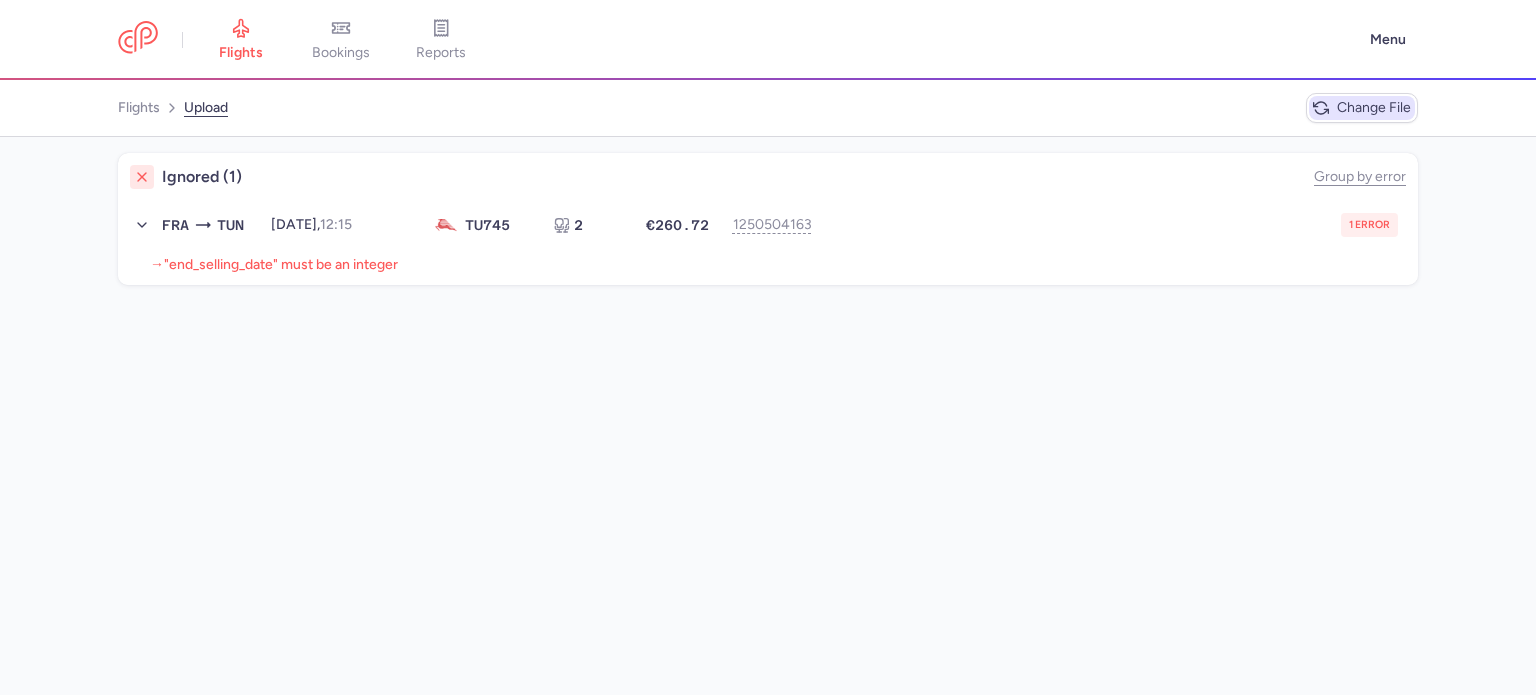 click on "Change file" at bounding box center [1374, 108] 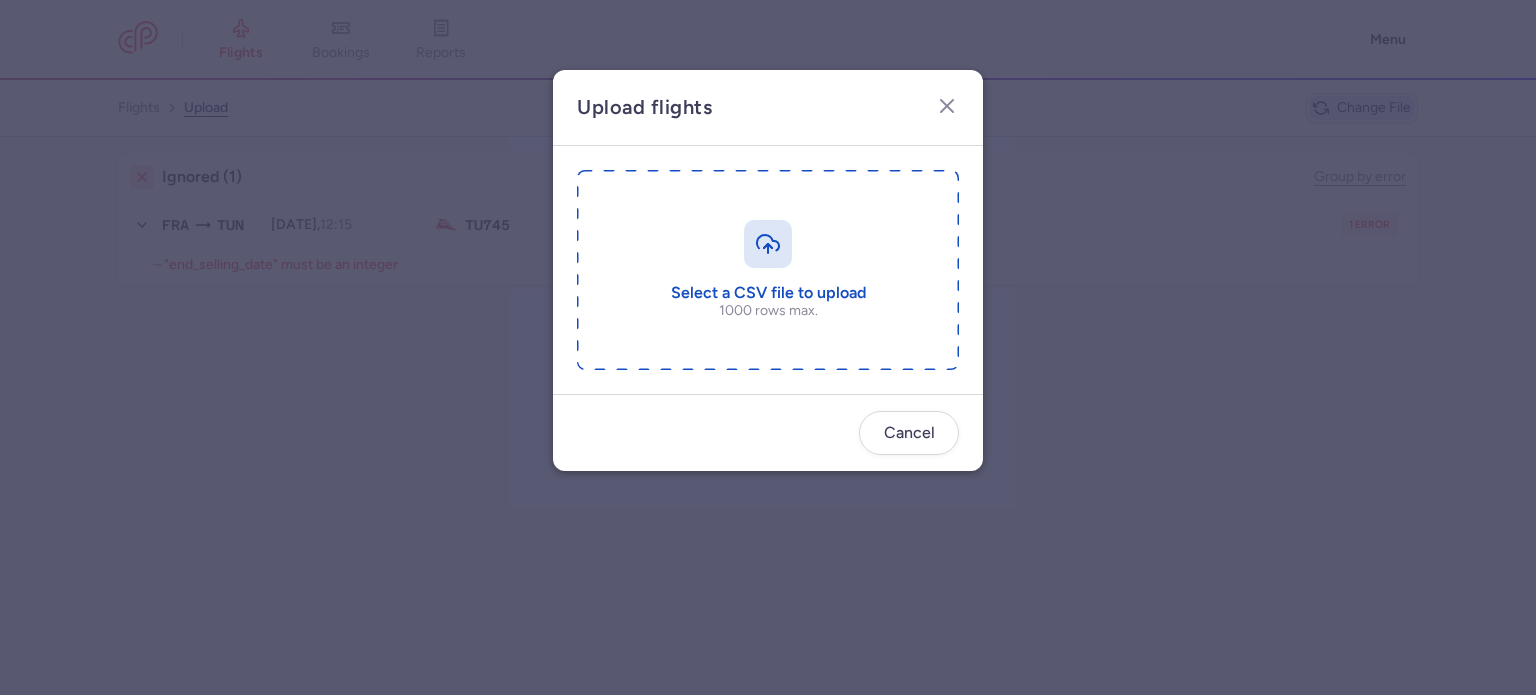 type on "C:\fakepath\export_flight_TU745_20250710,1646 (2).csv" 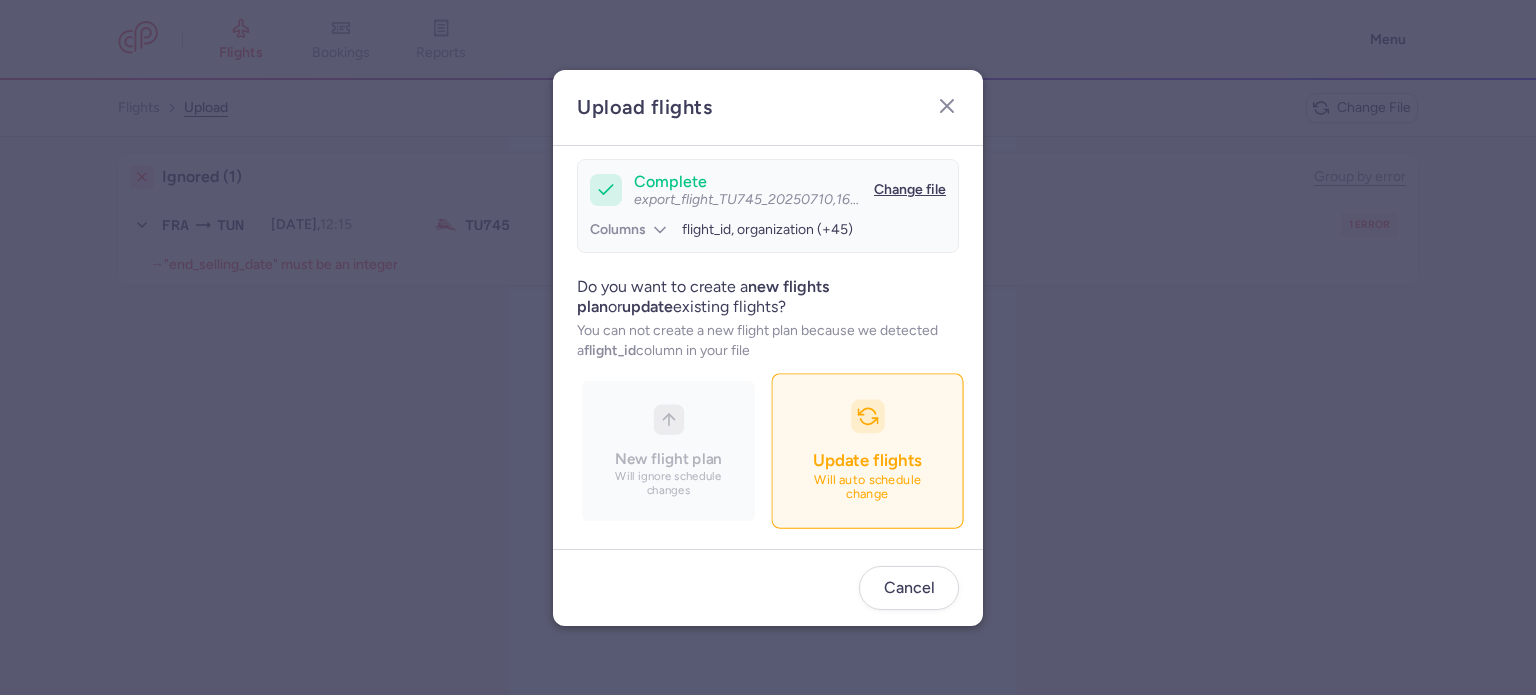 scroll, scrollTop: 172, scrollLeft: 0, axis: vertical 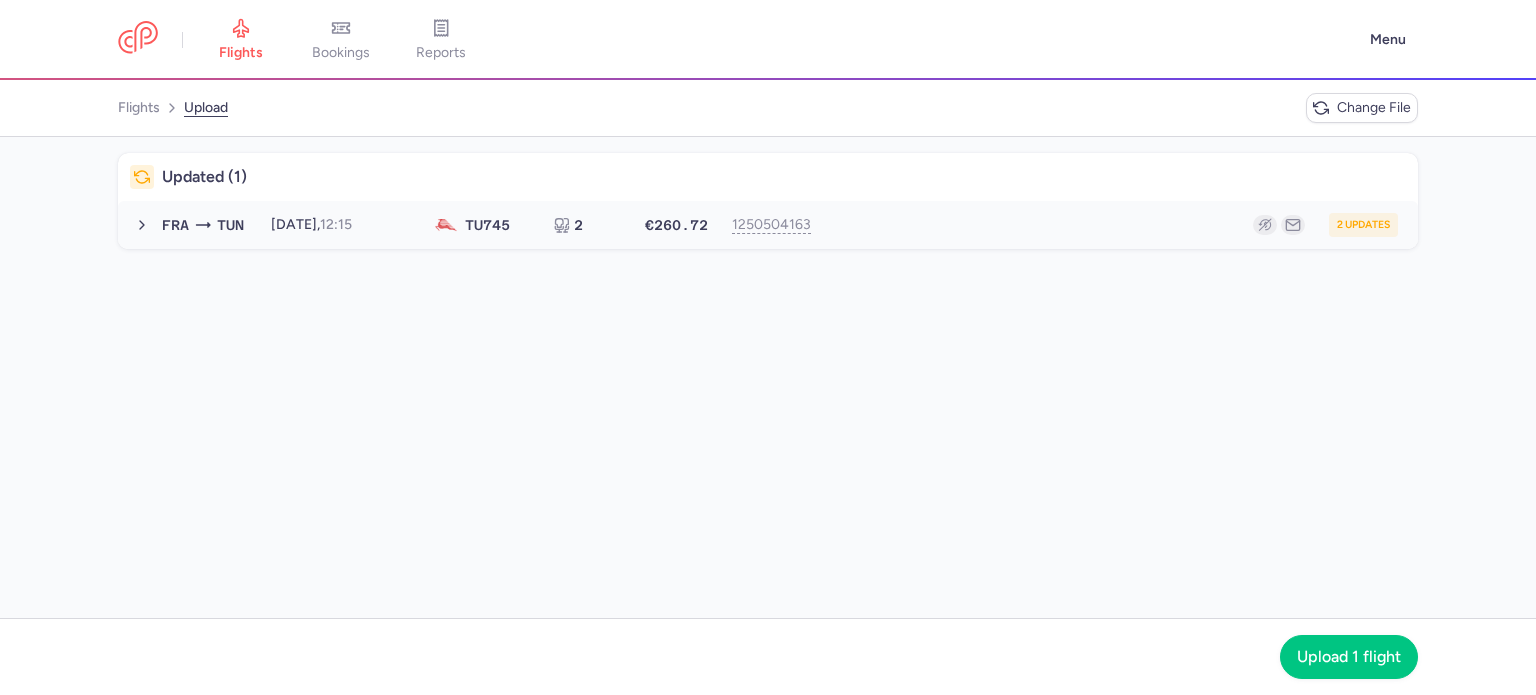 click on "2 updates" at bounding box center [1112, 225] 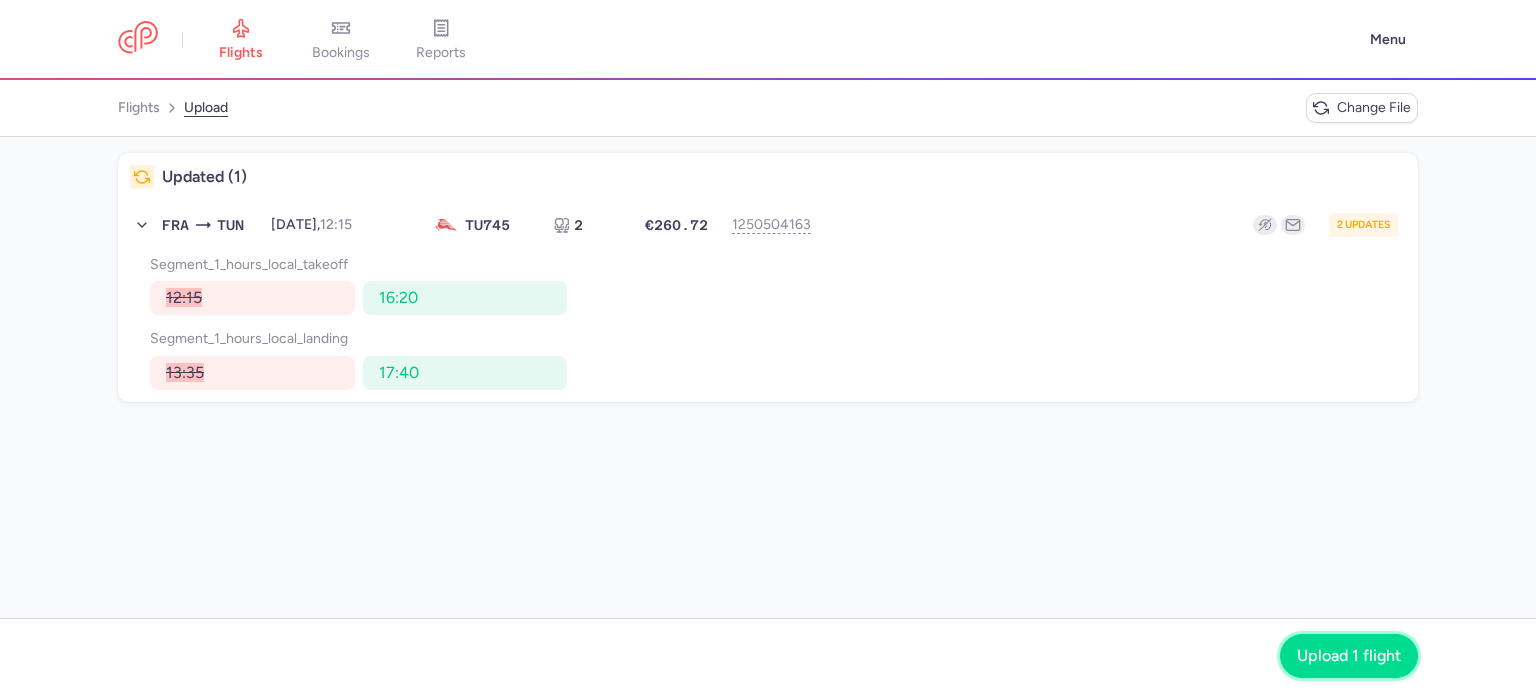 click on "Upload 1 flight" at bounding box center (1349, 656) 